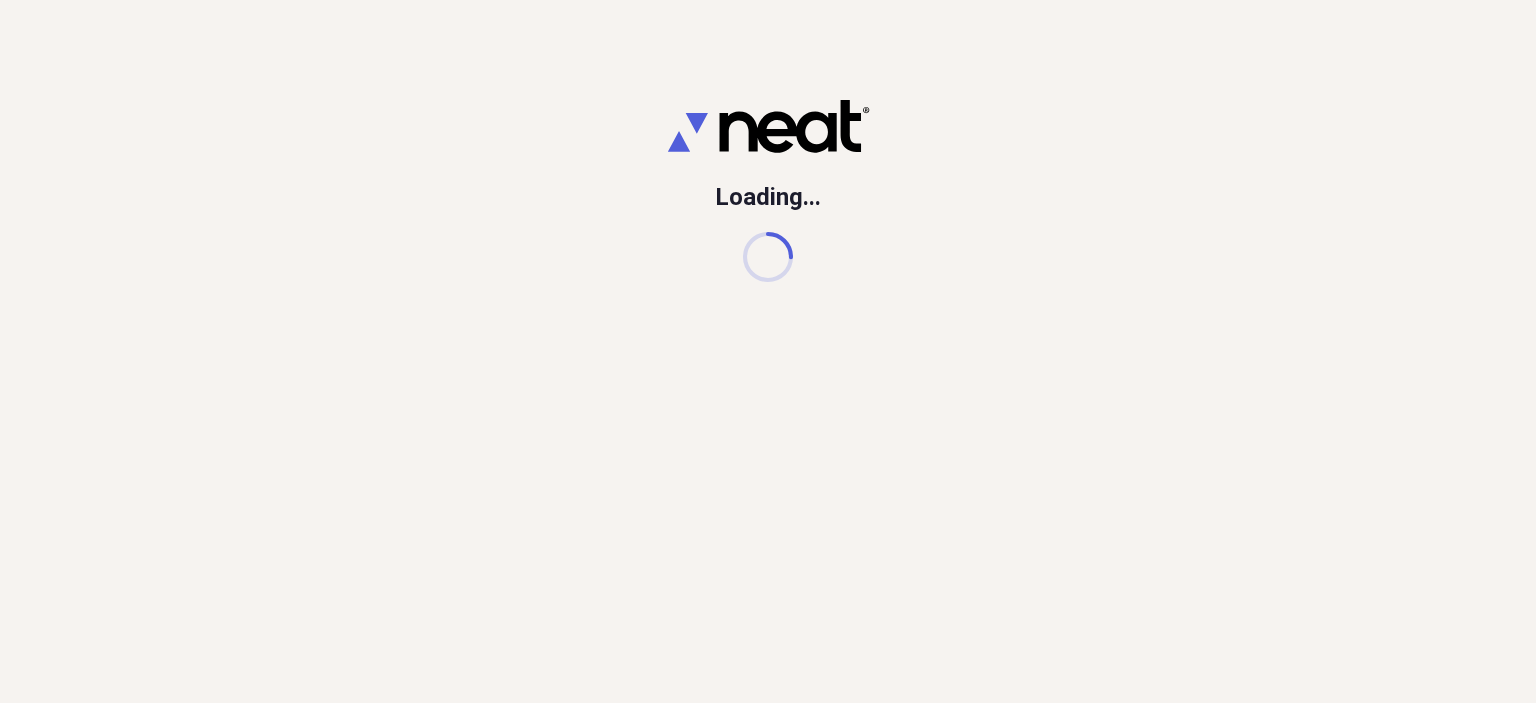 scroll, scrollTop: 0, scrollLeft: 0, axis: both 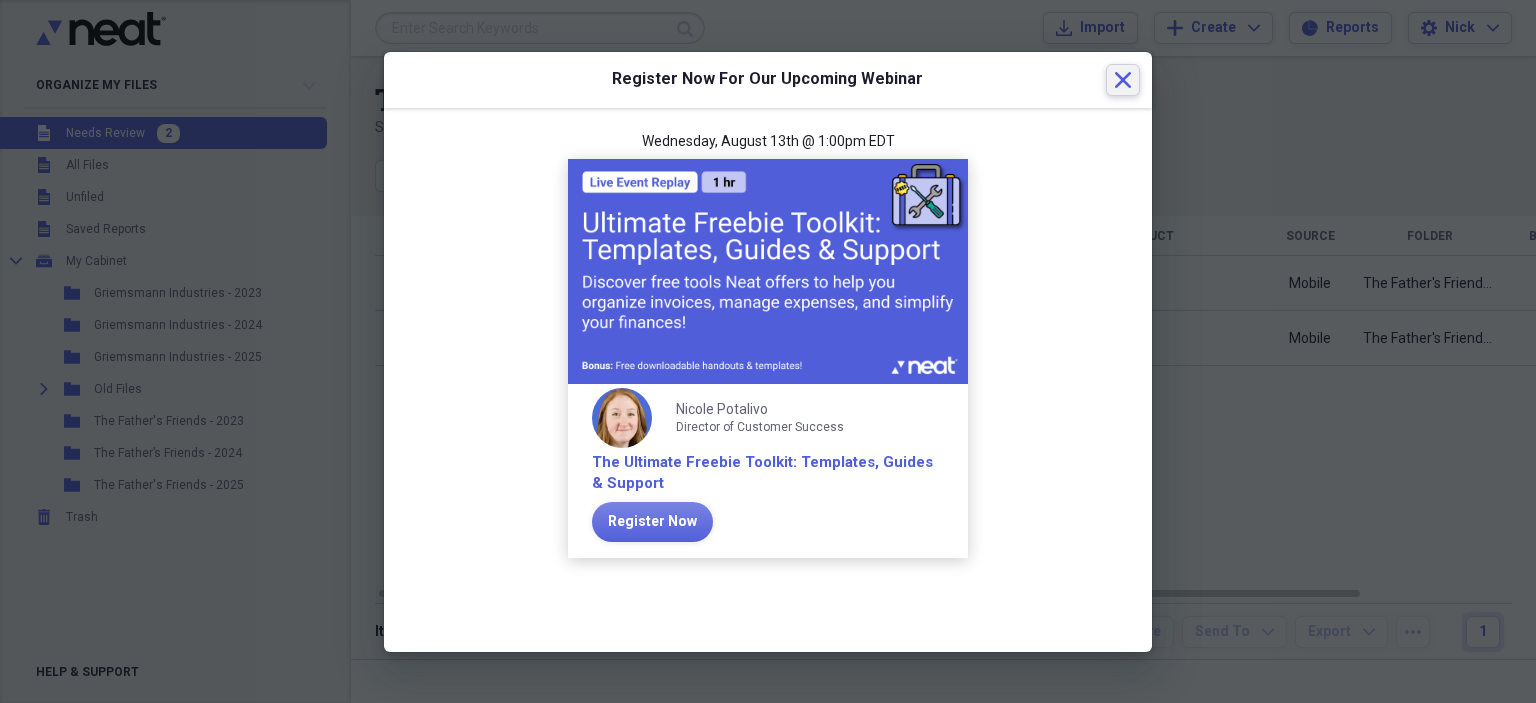 click on "Close" at bounding box center [1123, 80] 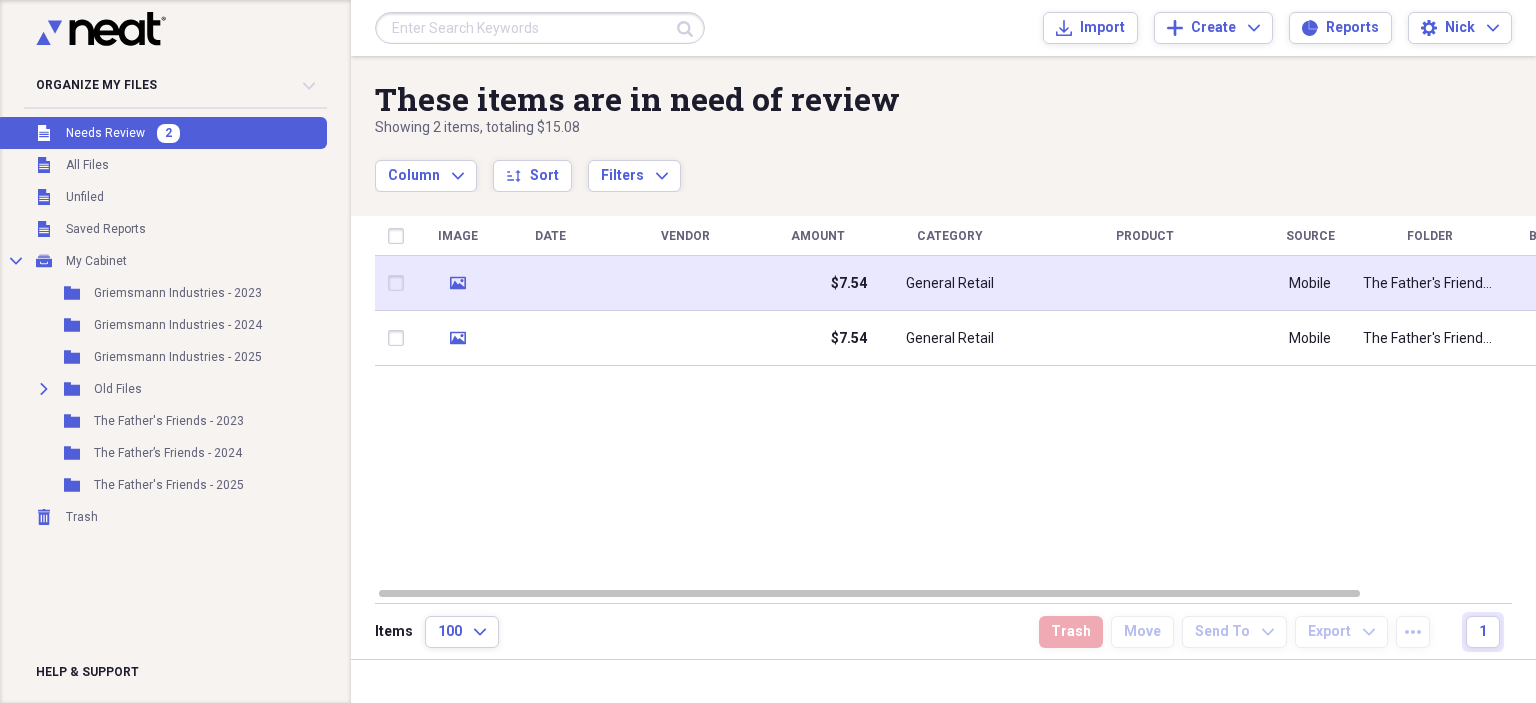 click on "$7.54" at bounding box center (817, 283) 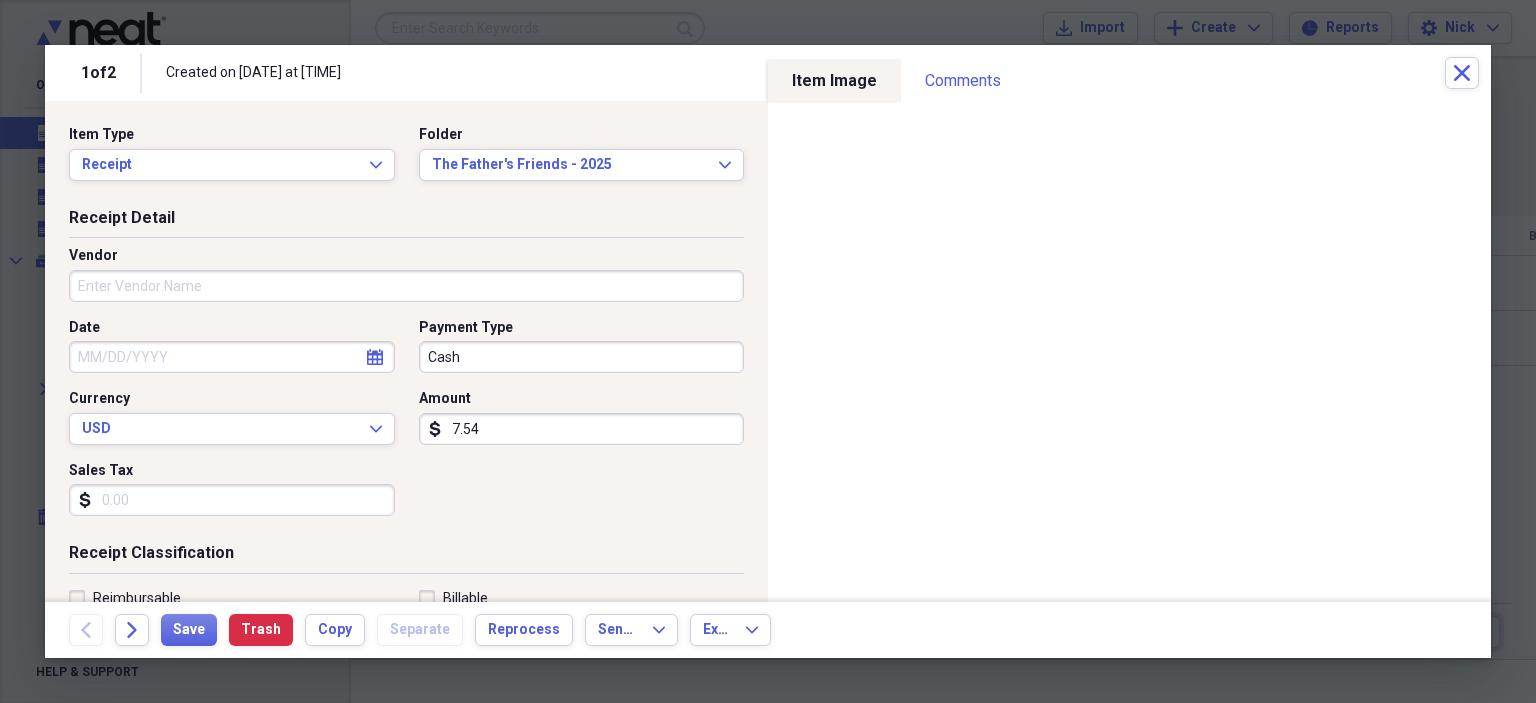 click on "Cash" at bounding box center (582, 357) 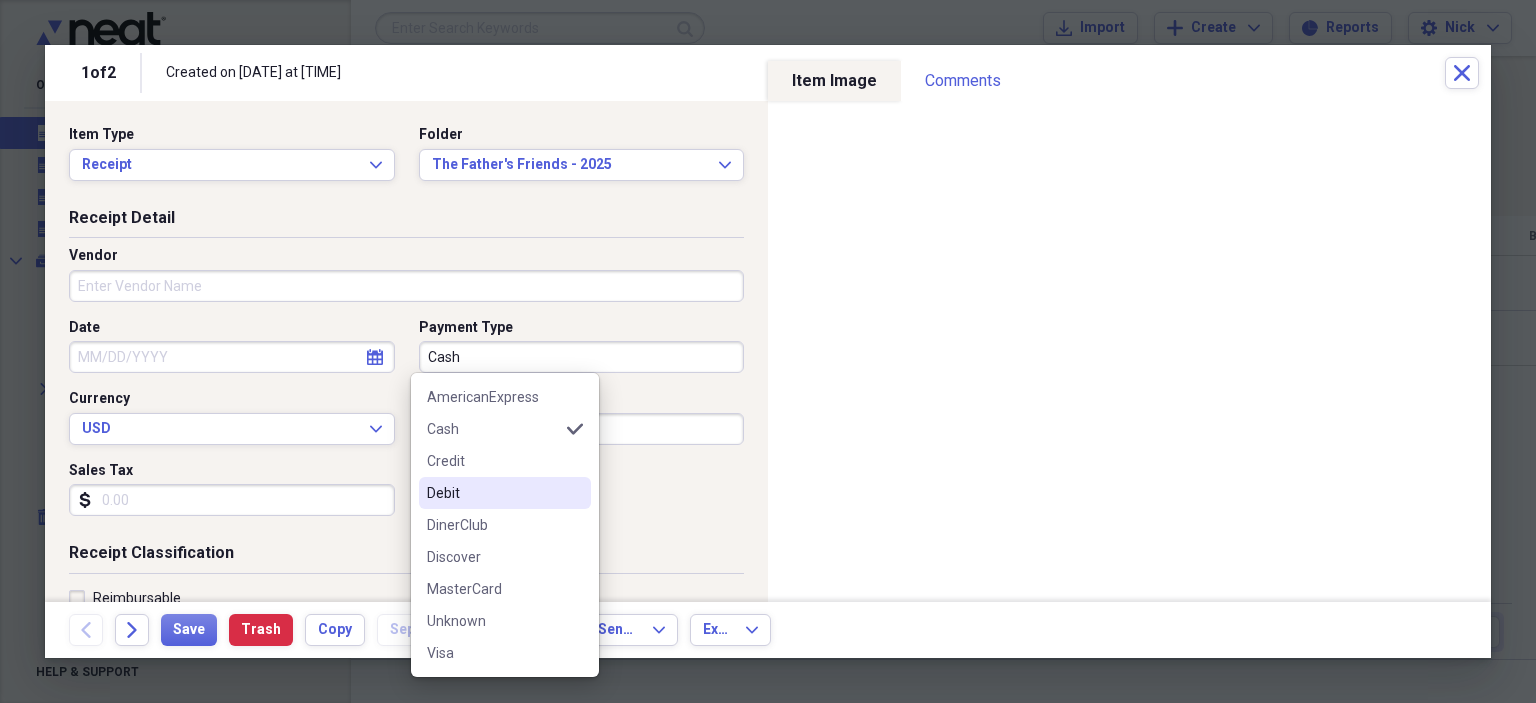 click on "Debit" at bounding box center [493, 493] 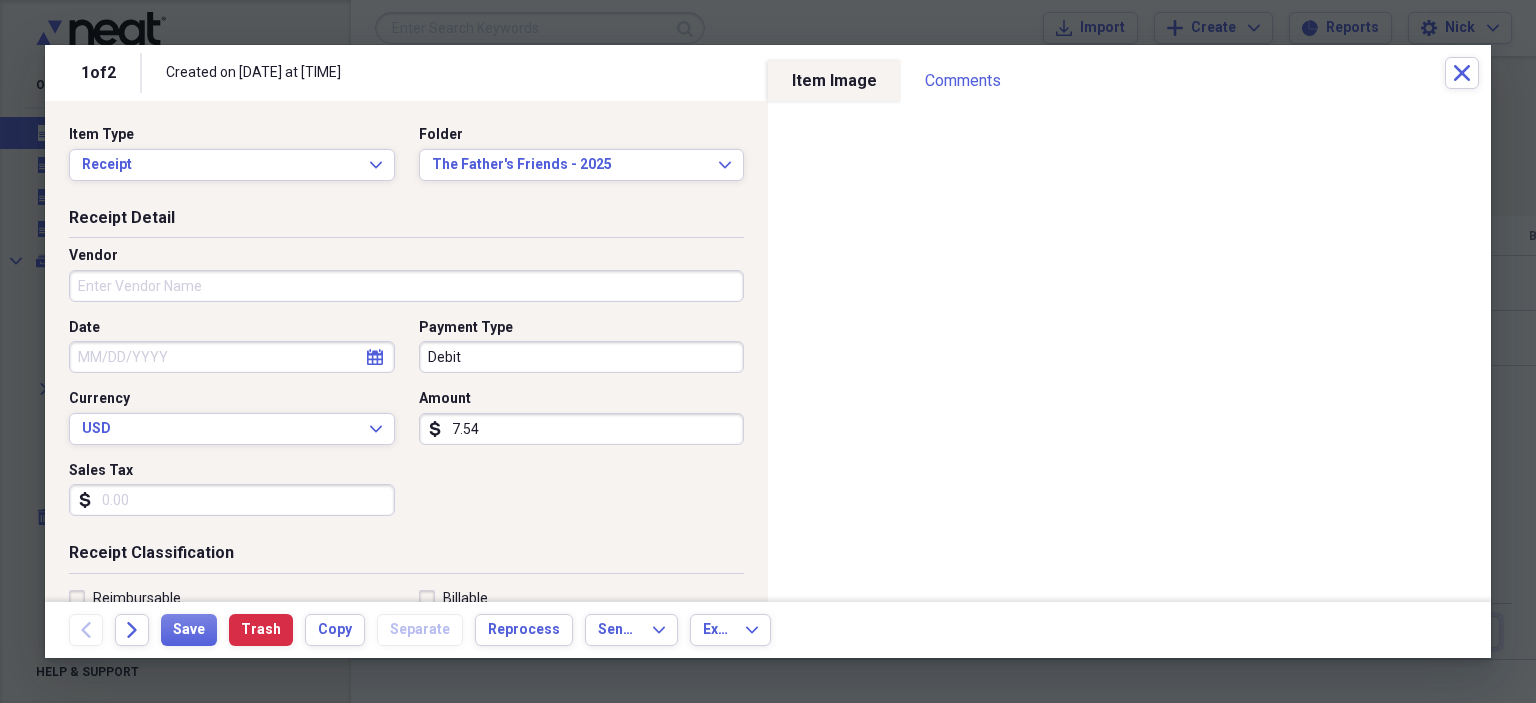 click on "Vendor" at bounding box center [406, 286] 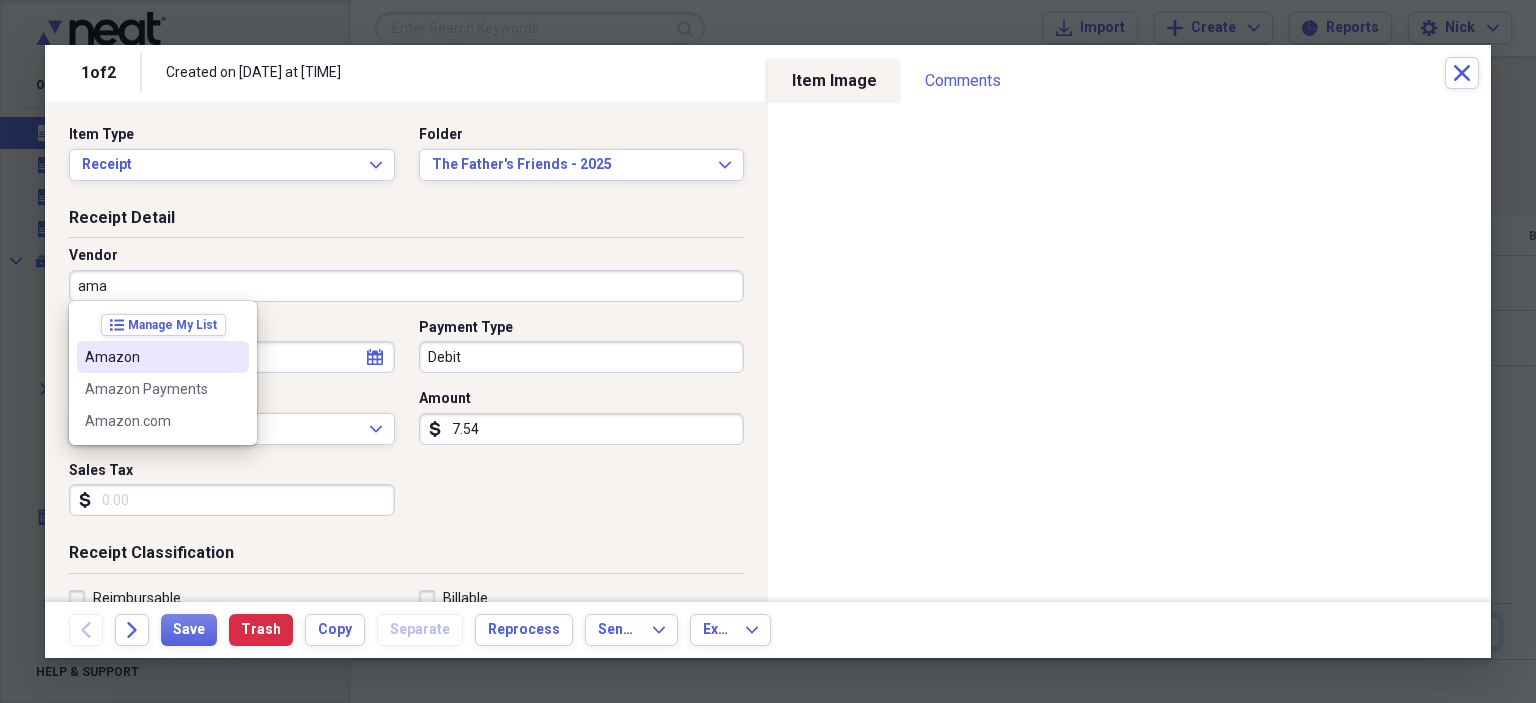 click on "Amazon" at bounding box center [151, 357] 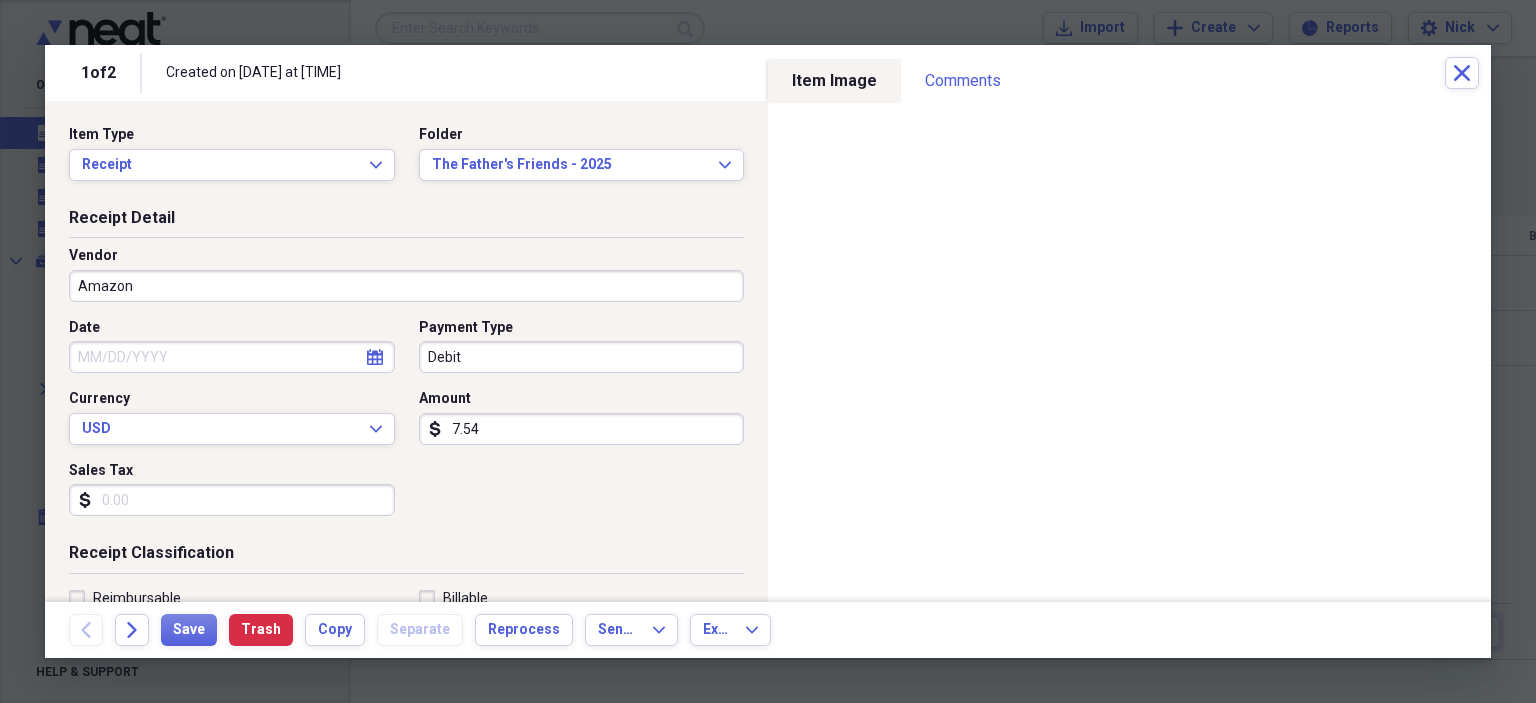 type on "Products" 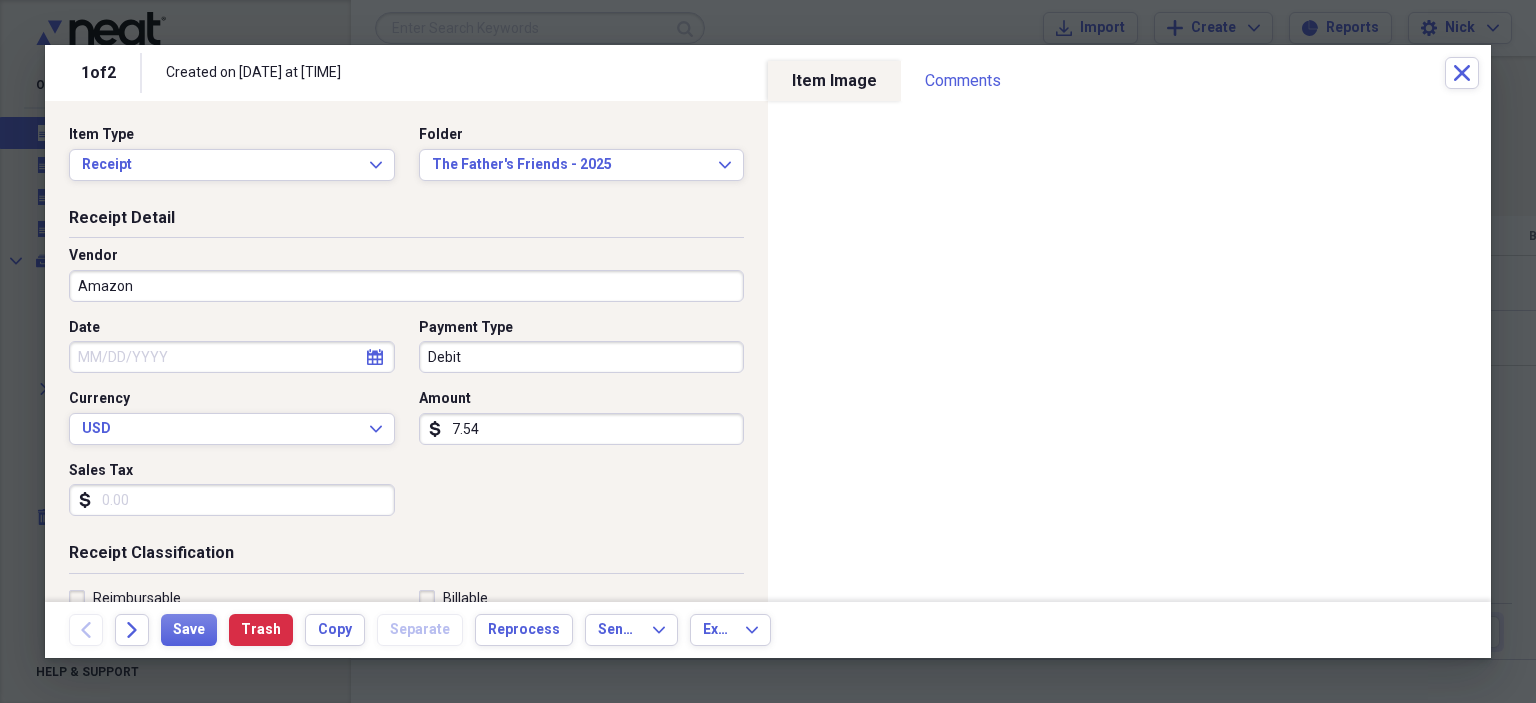 click on "calendar" 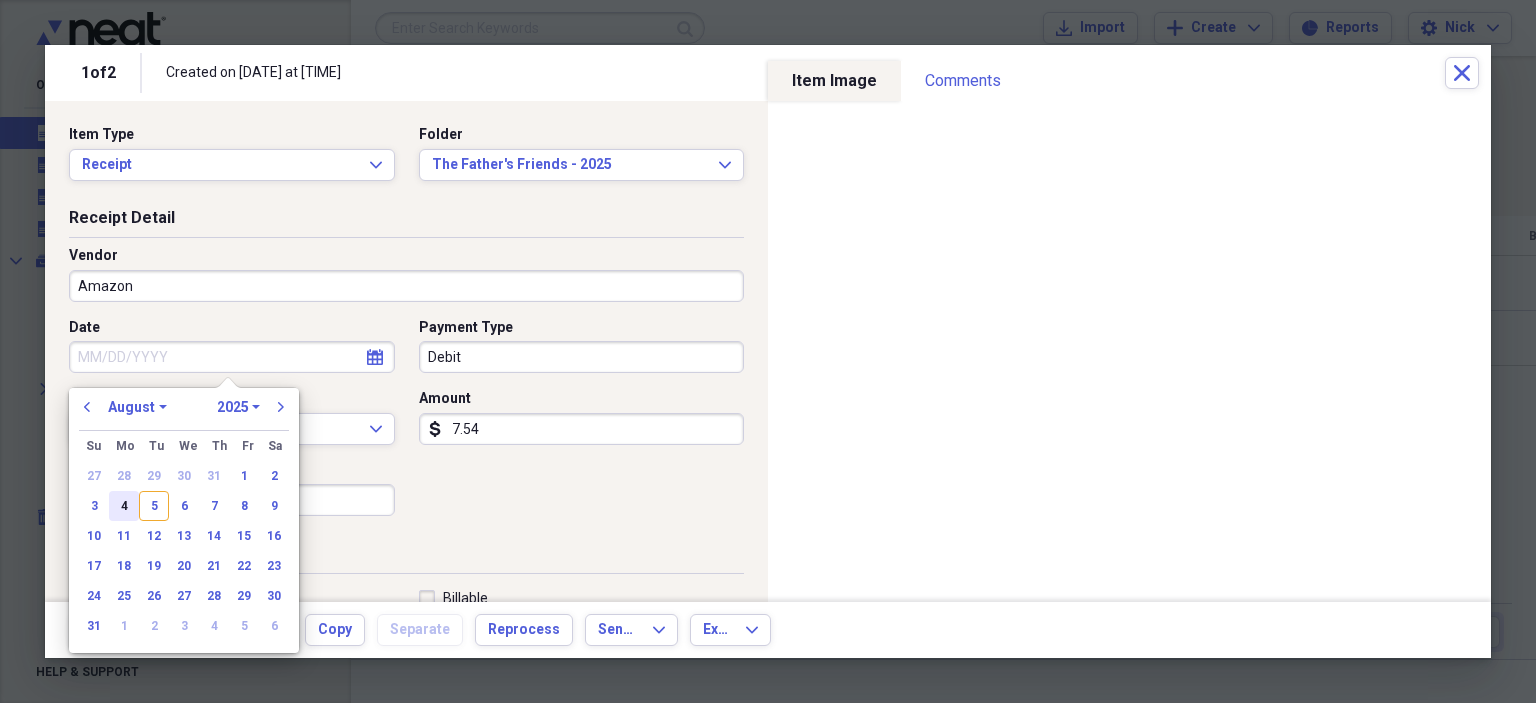 click on "4" at bounding box center (124, 506) 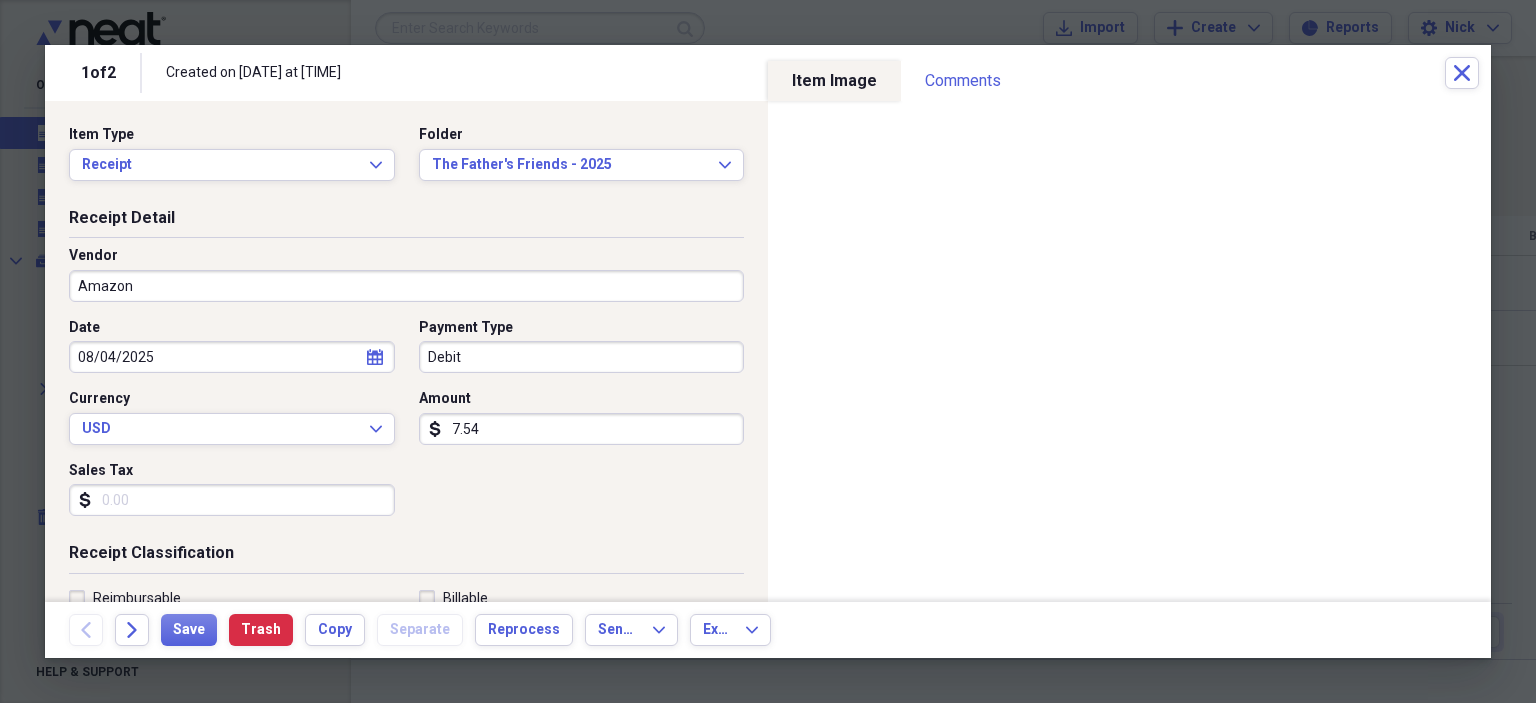 type on "08/04/2025" 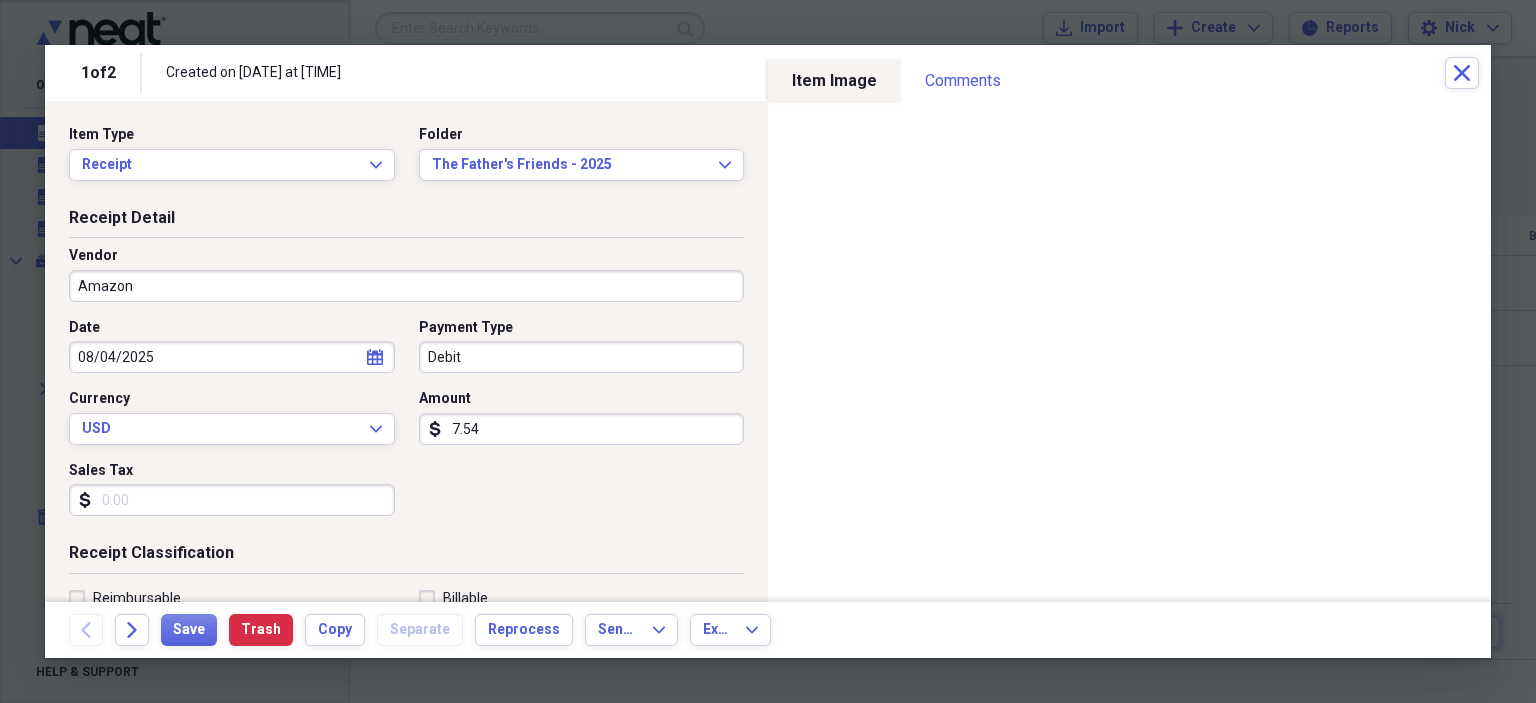 drag, startPoint x: 482, startPoint y: 493, endPoint x: 660, endPoint y: 485, distance: 178.17969 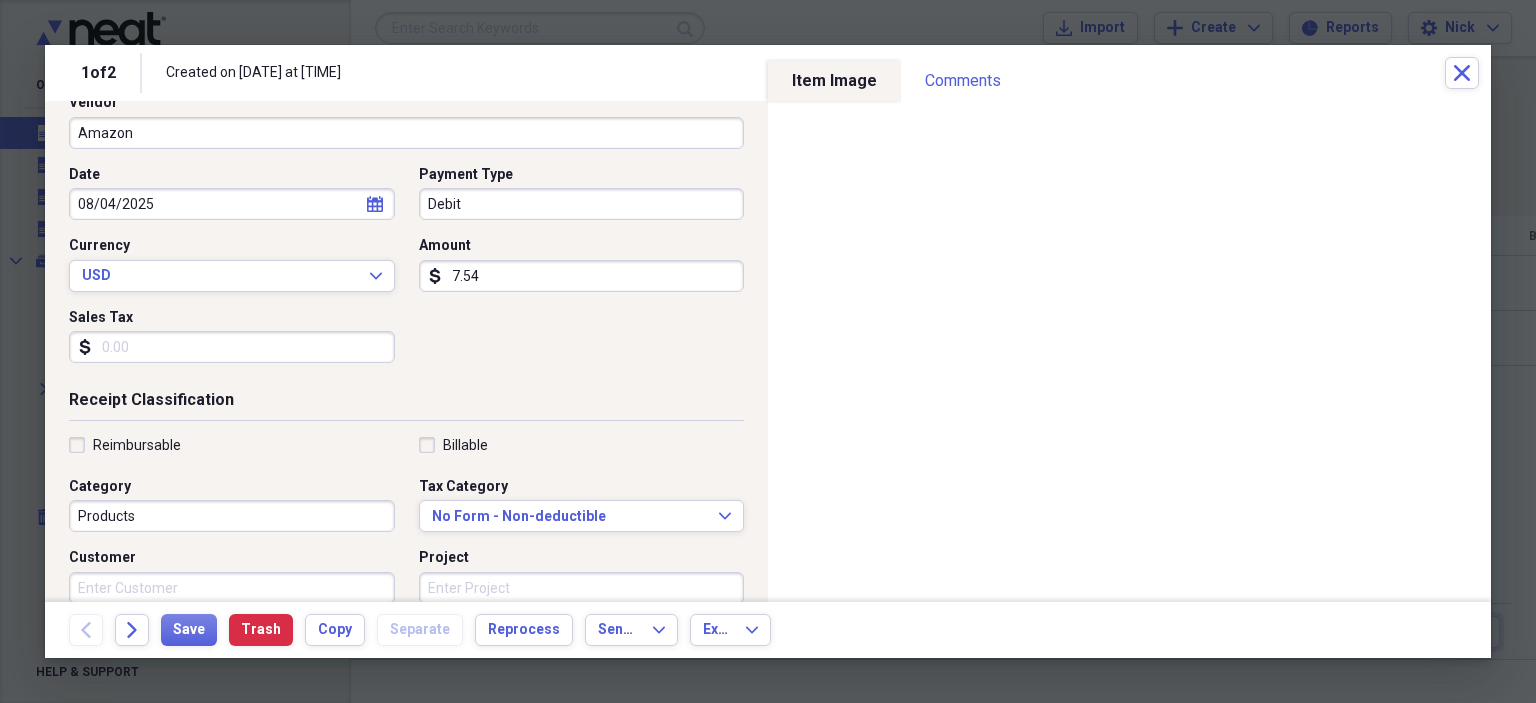 scroll, scrollTop: 200, scrollLeft: 0, axis: vertical 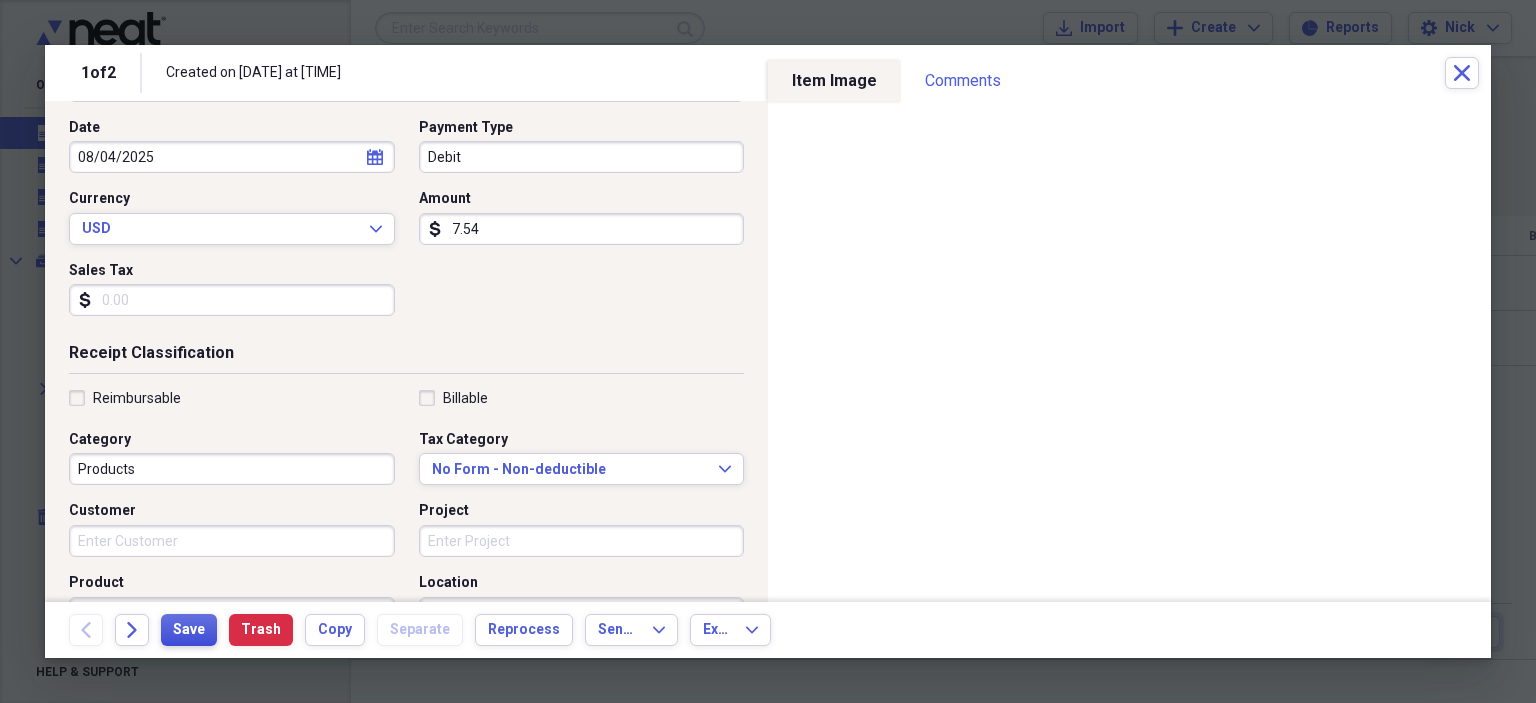 click on "Save" at bounding box center [189, 630] 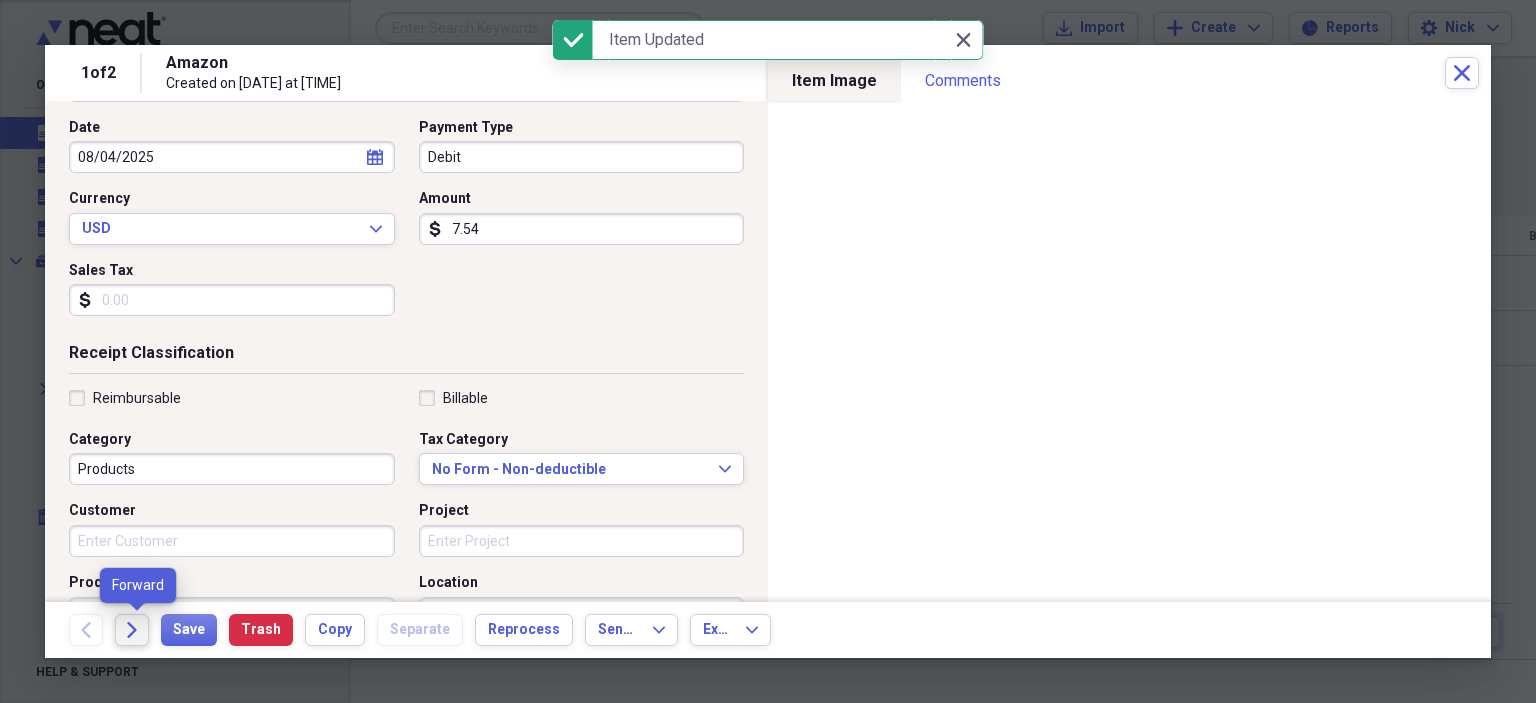 click on "Forward" at bounding box center (132, 630) 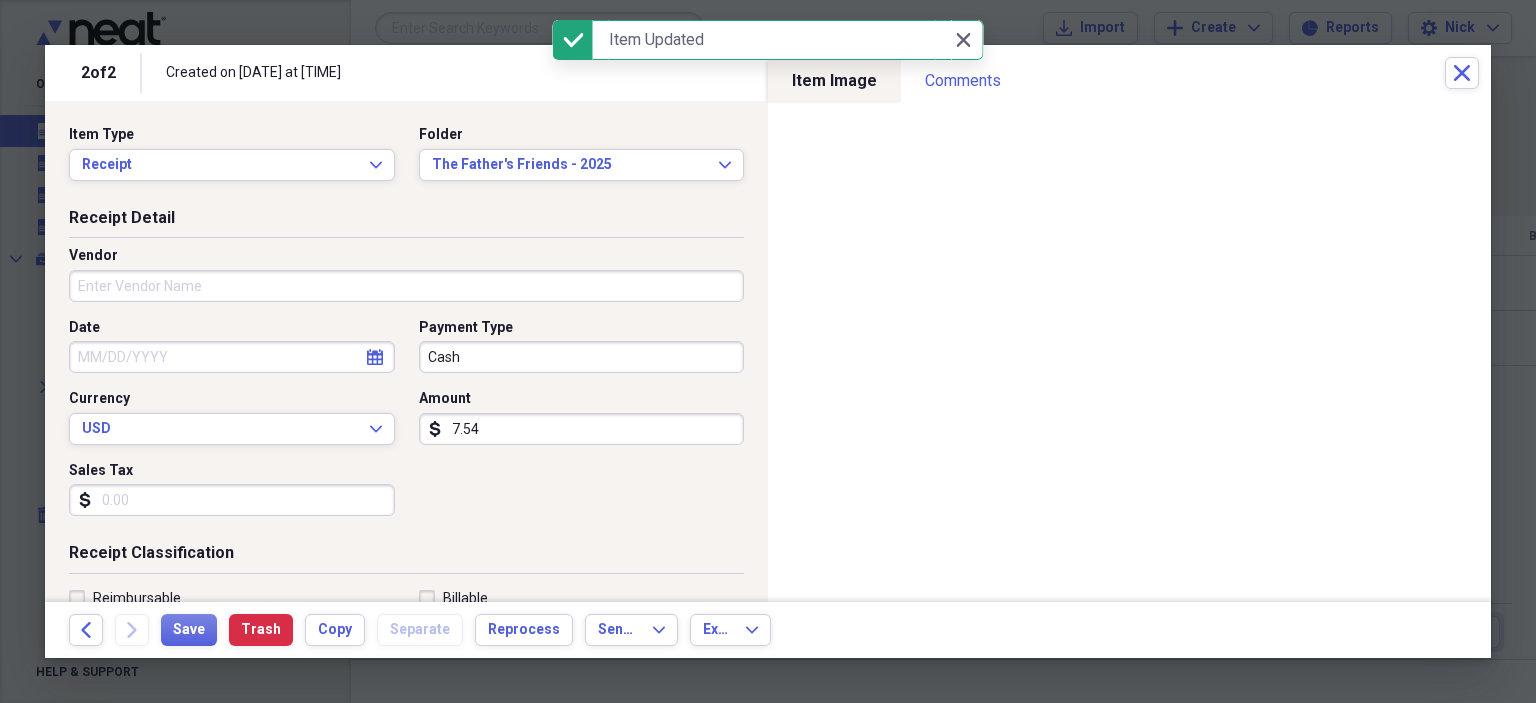 click on "Vendor" at bounding box center (406, 286) 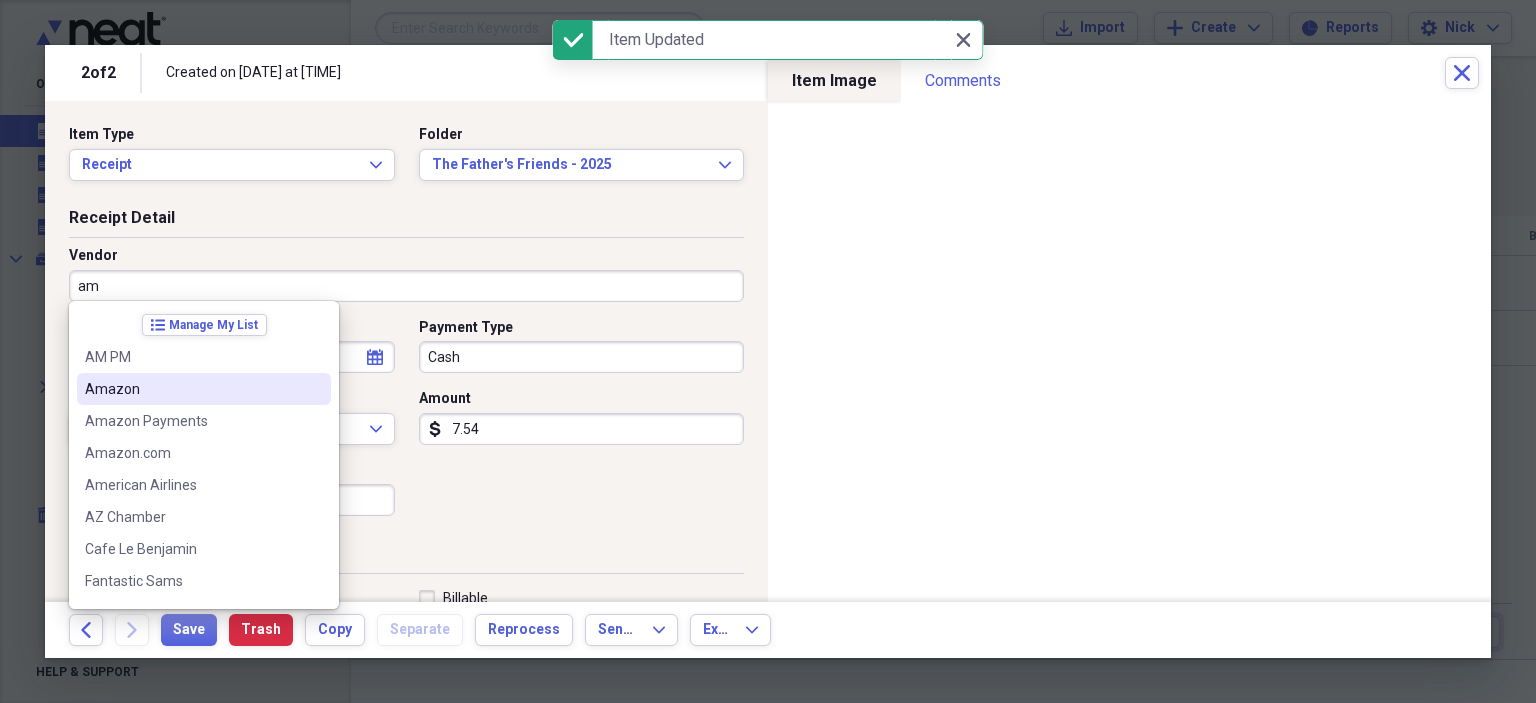 click on "Amazon" at bounding box center (204, 389) 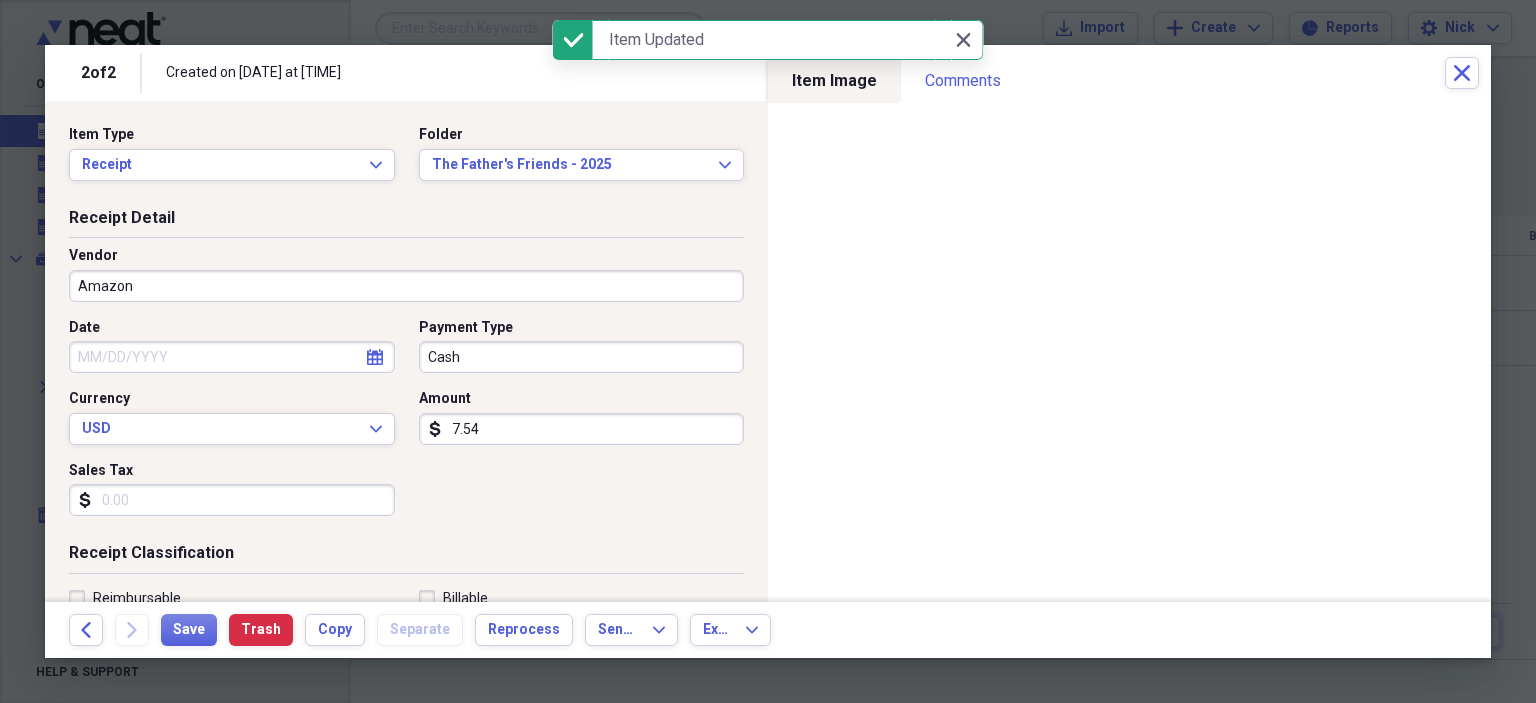 type on "Products" 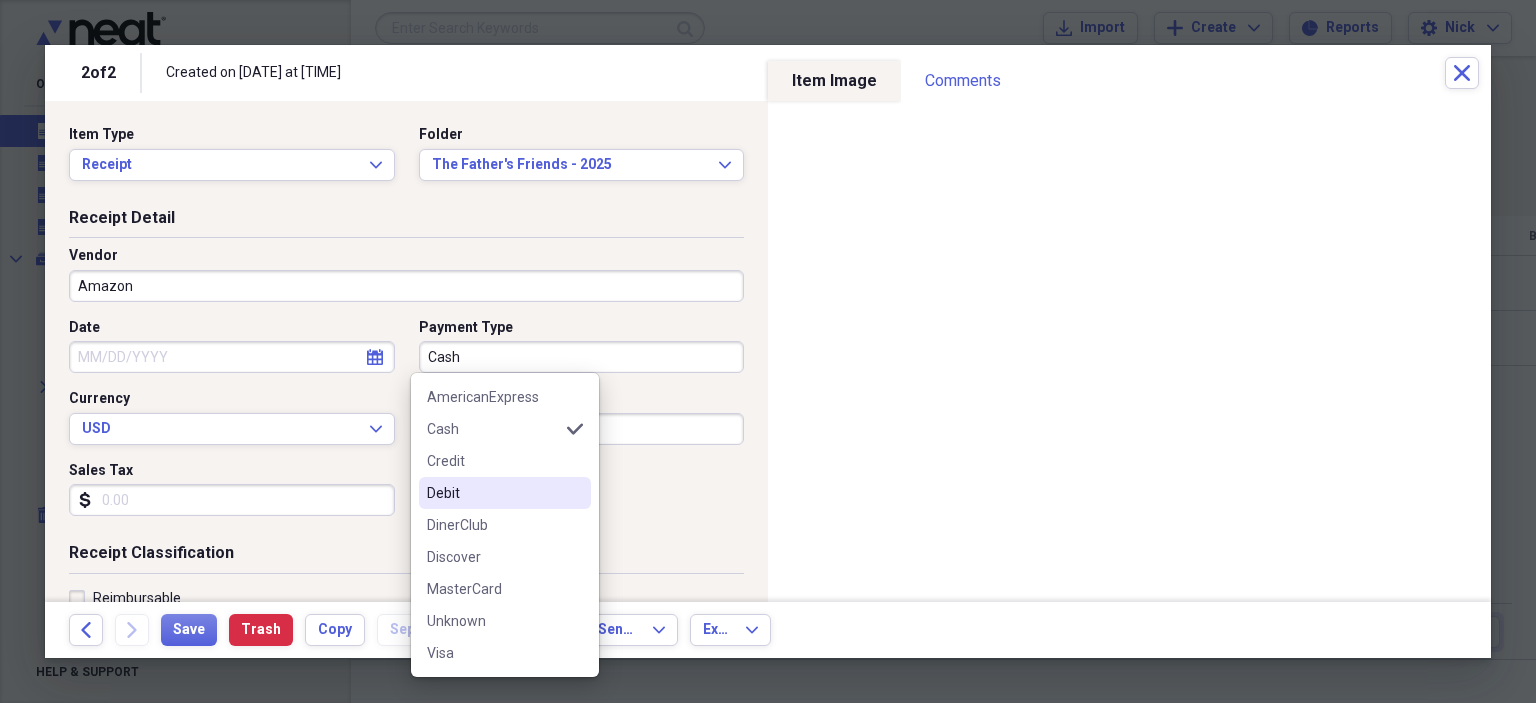 drag, startPoint x: 458, startPoint y: 489, endPoint x: 330, endPoint y: 443, distance: 136.01471 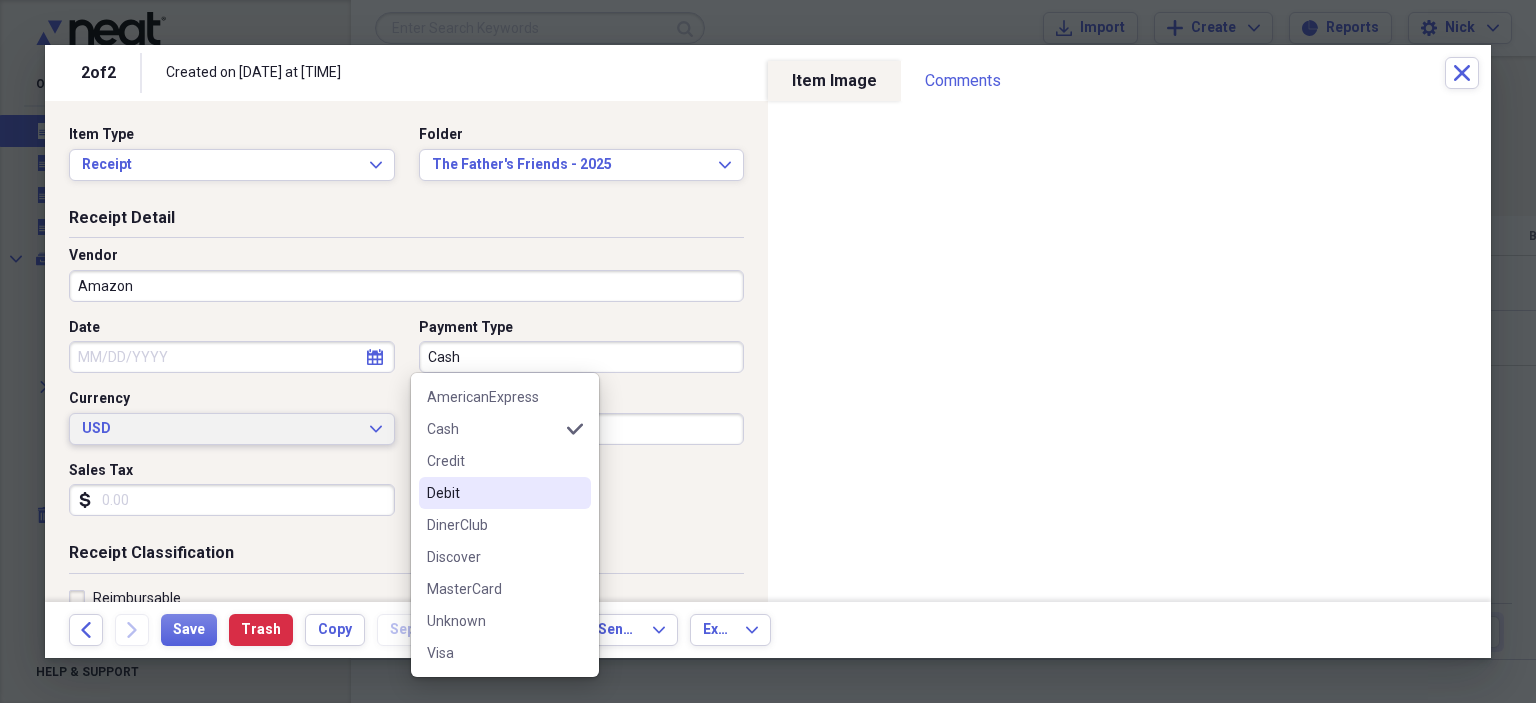 type on "Debit" 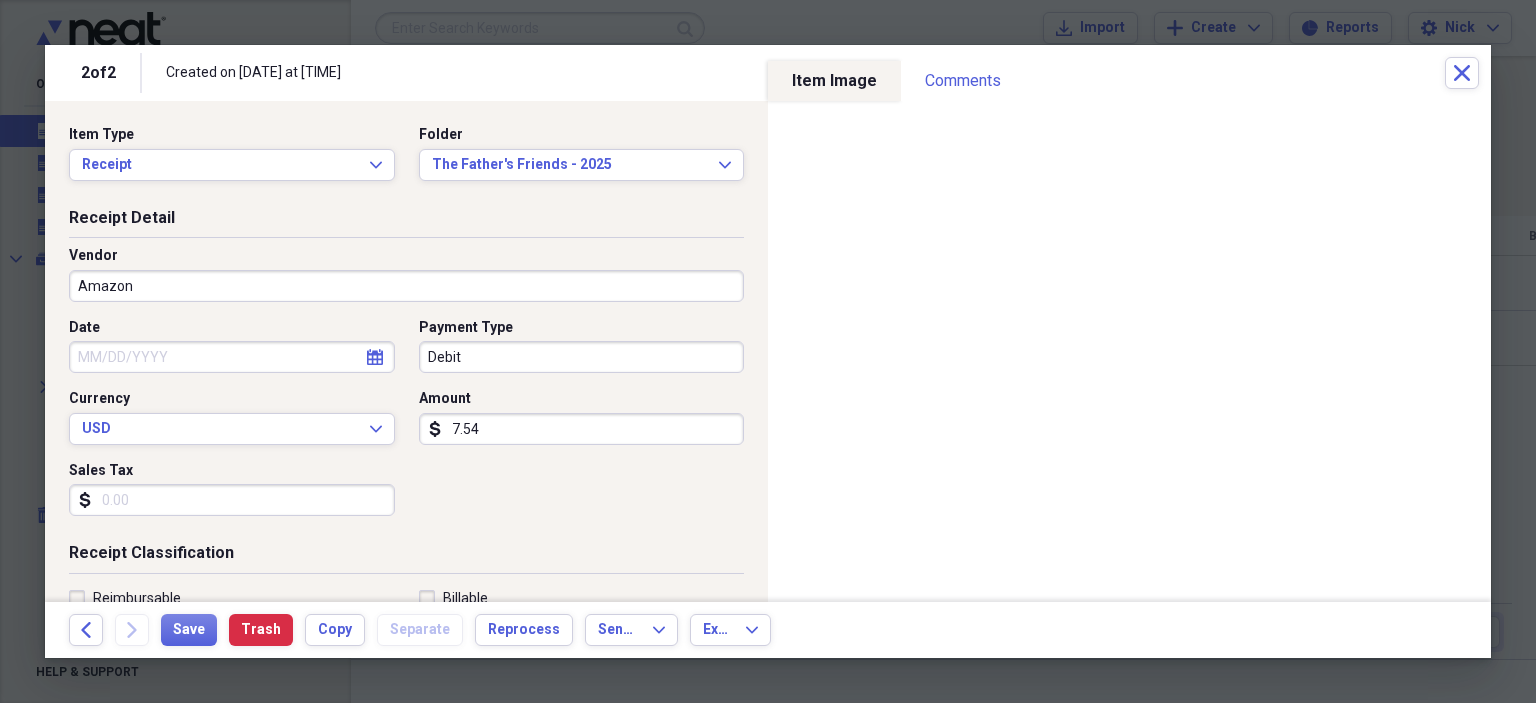 click 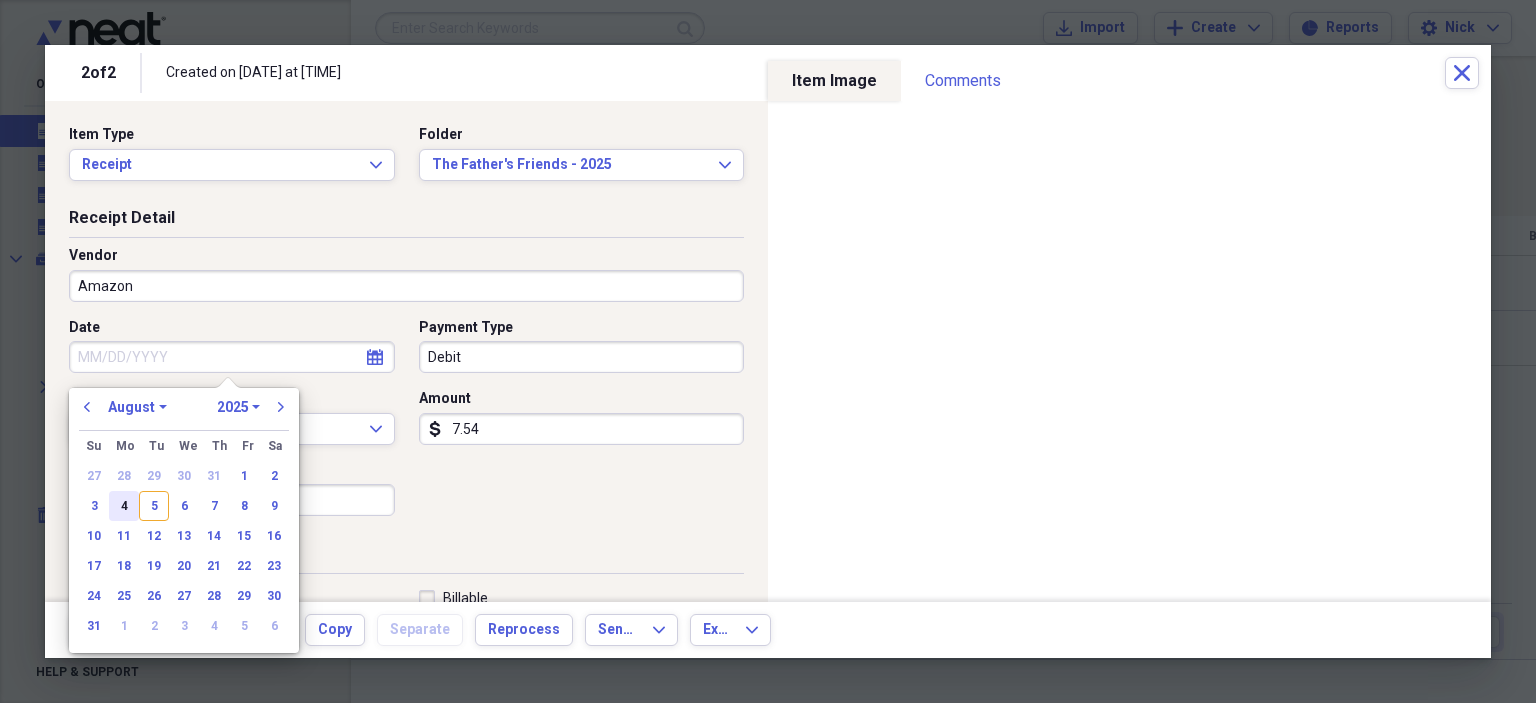 click on "4" at bounding box center (124, 506) 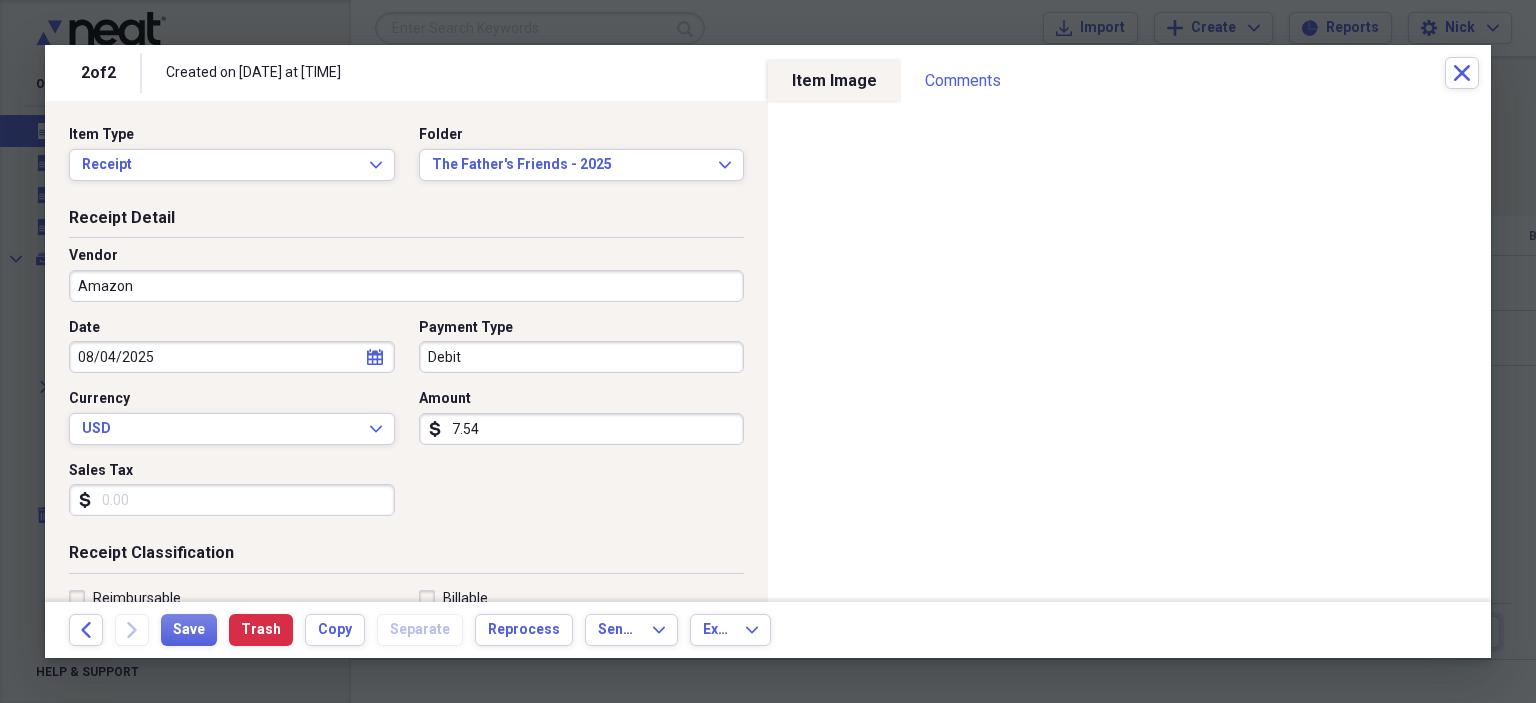 click on "Date [DATE] calendar Calendar Payment Type Debit Currency USD Expand Amount dollar-sign 7.54 Sales Tax dollar-sign" at bounding box center [406, 425] 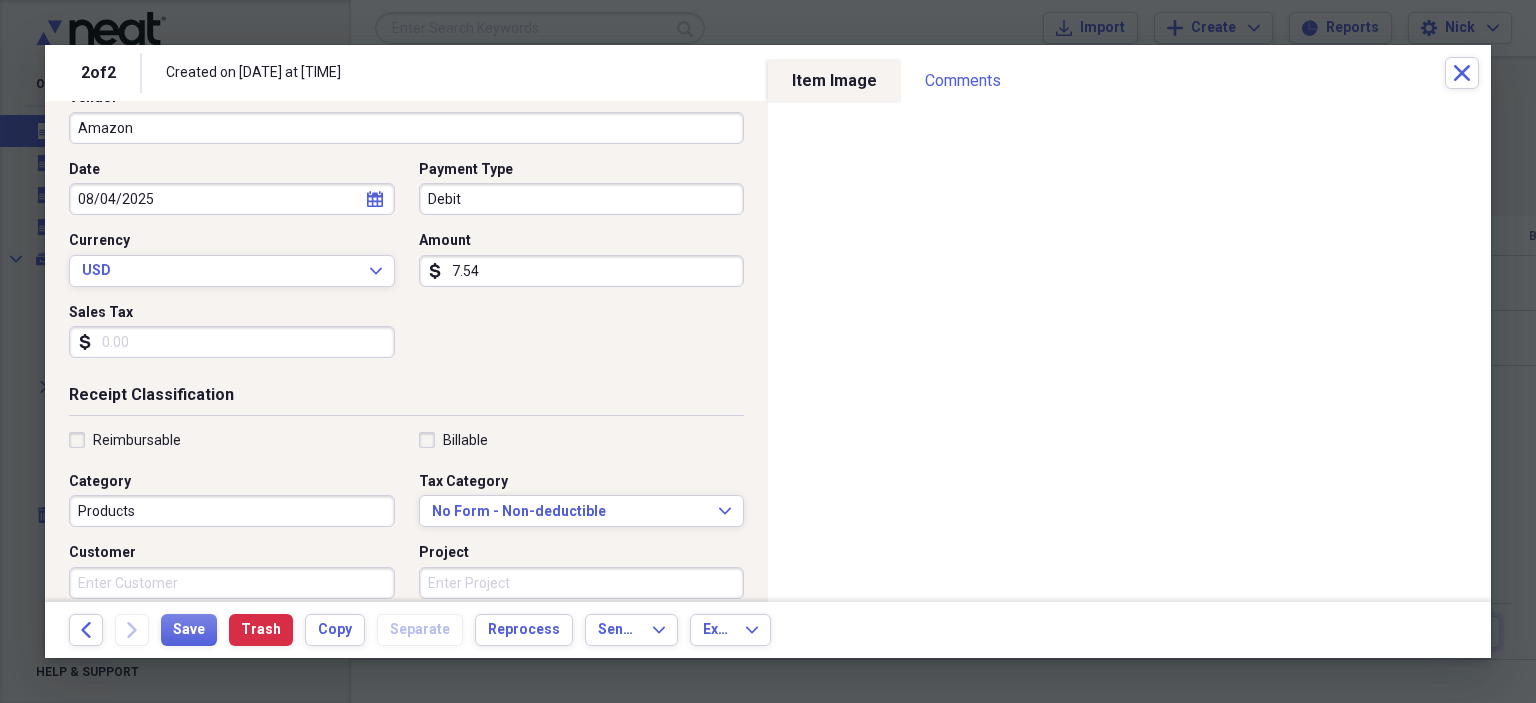 scroll, scrollTop: 300, scrollLeft: 0, axis: vertical 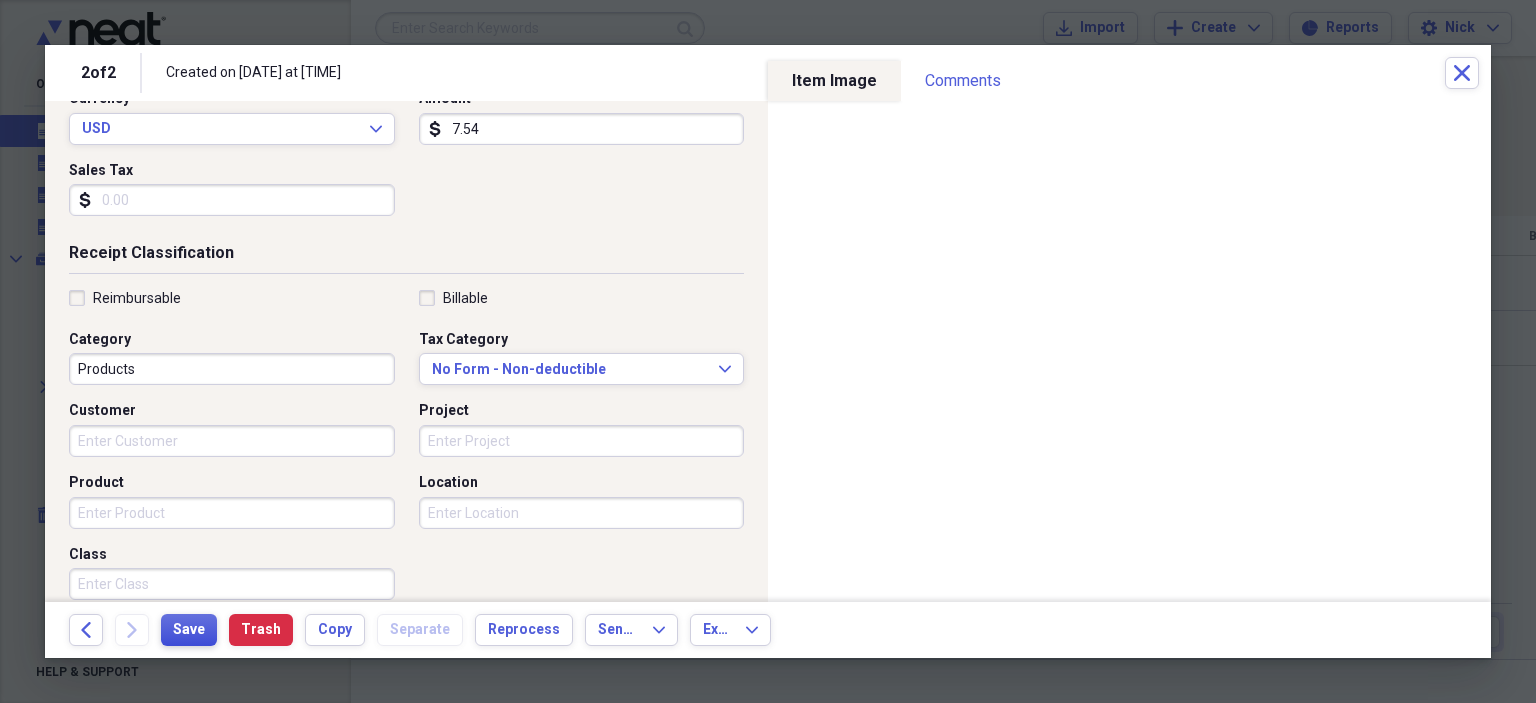 click on "Save" at bounding box center [189, 630] 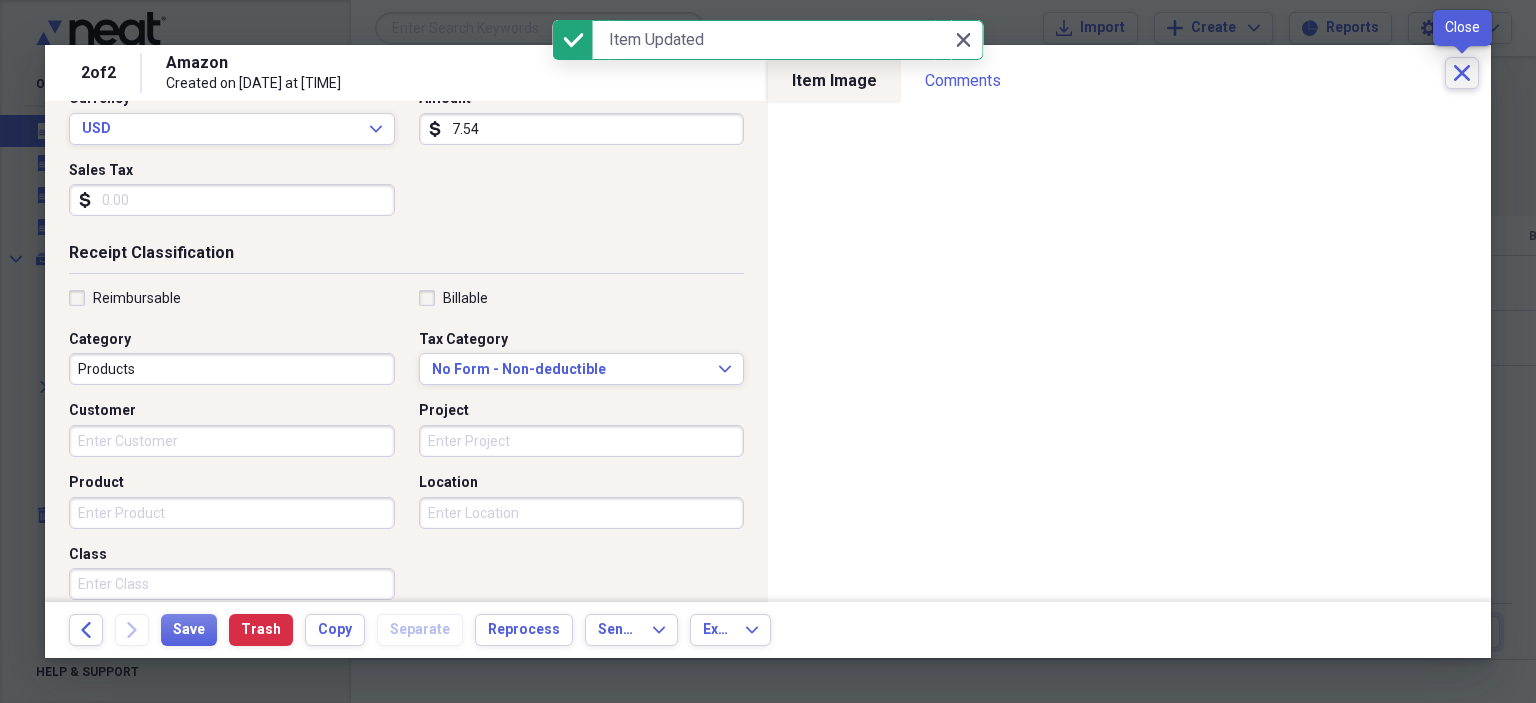 click on "Close" 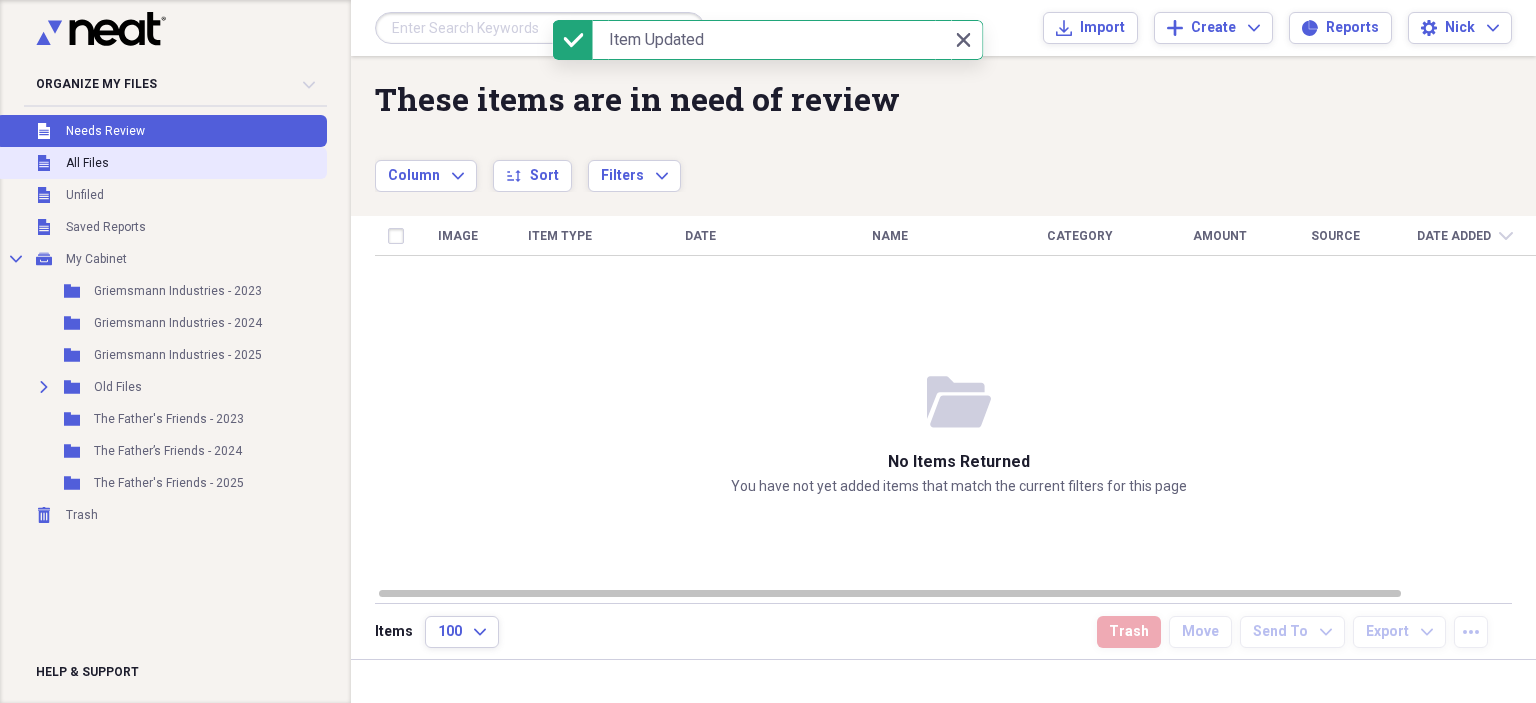 click on "All Files" at bounding box center [87, 163] 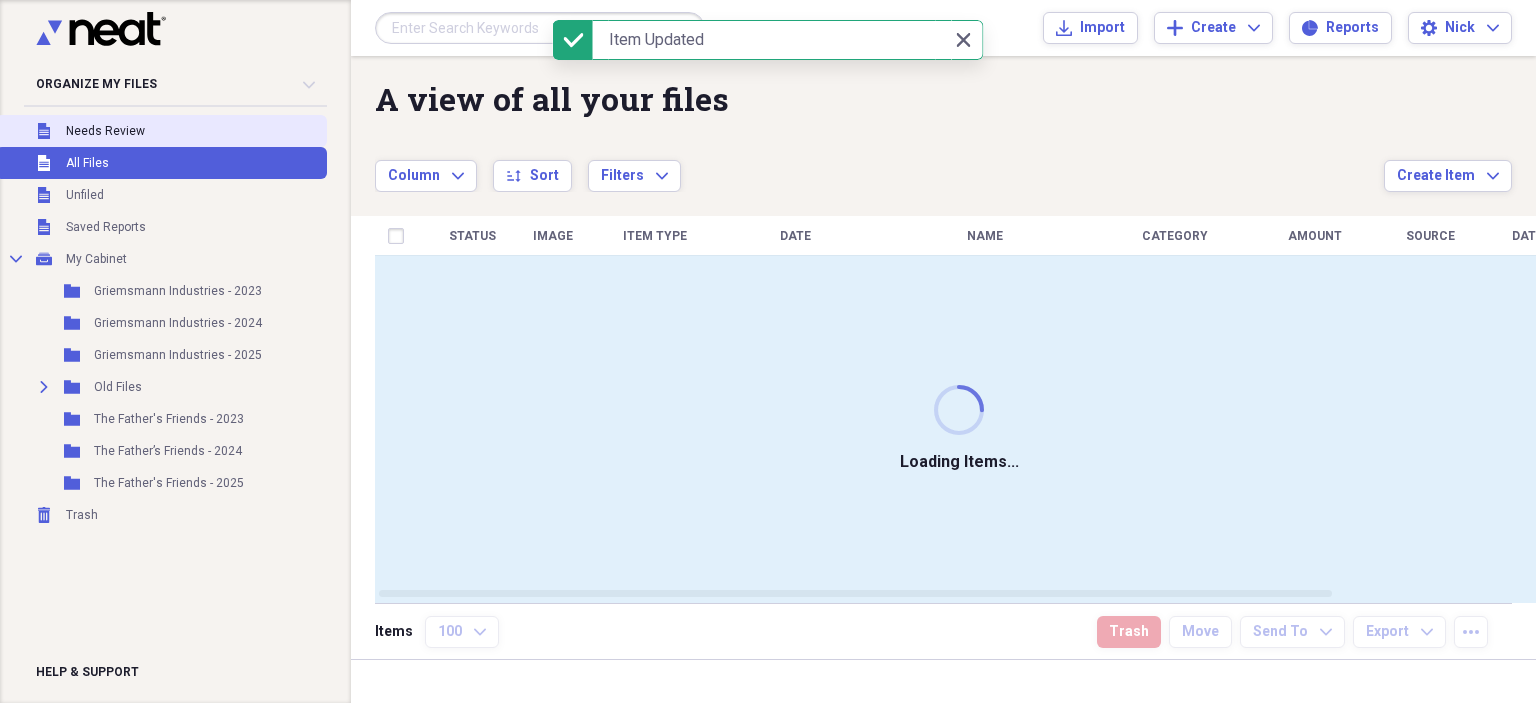 click on "Needs Review" at bounding box center (105, 131) 